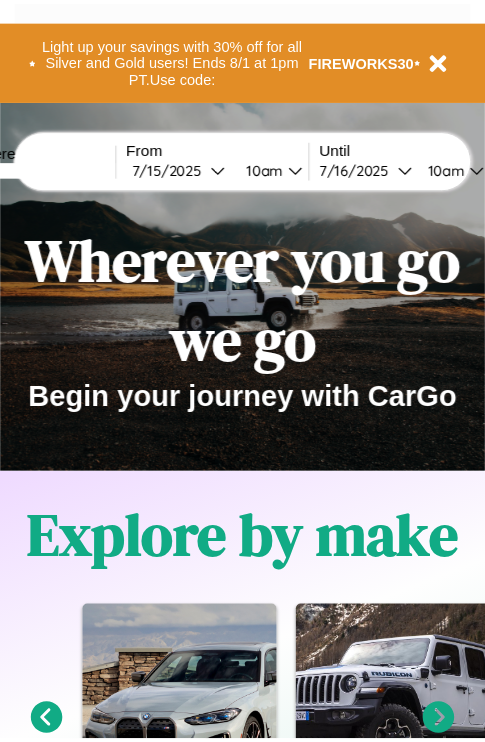scroll, scrollTop: 0, scrollLeft: 0, axis: both 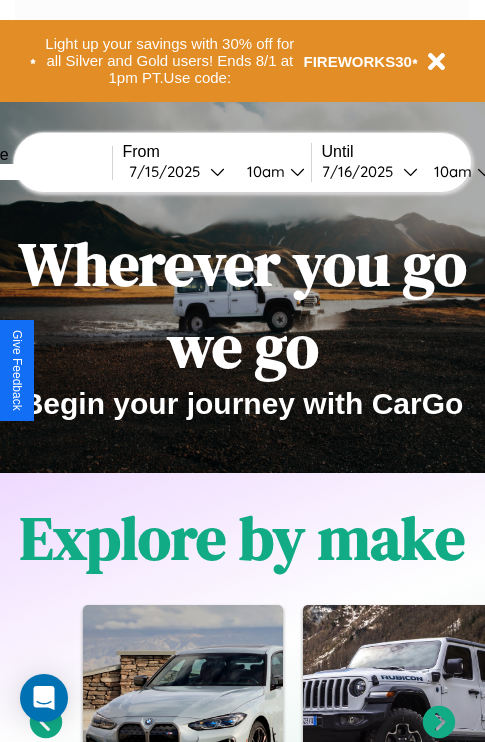 click at bounding box center [37, 172] 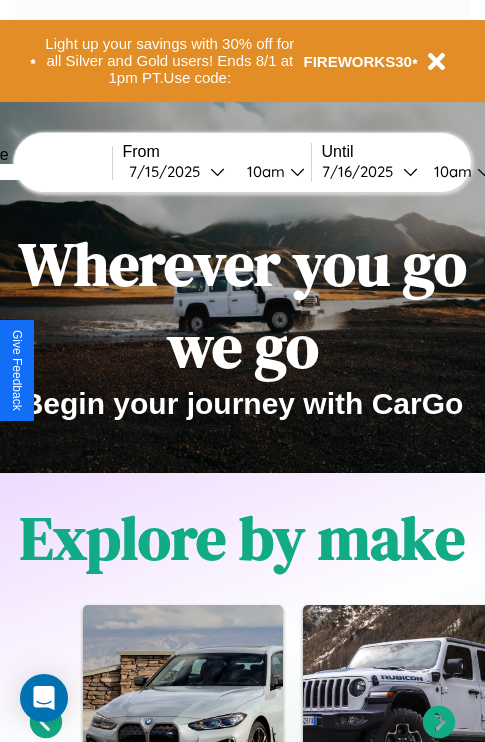 type on "******" 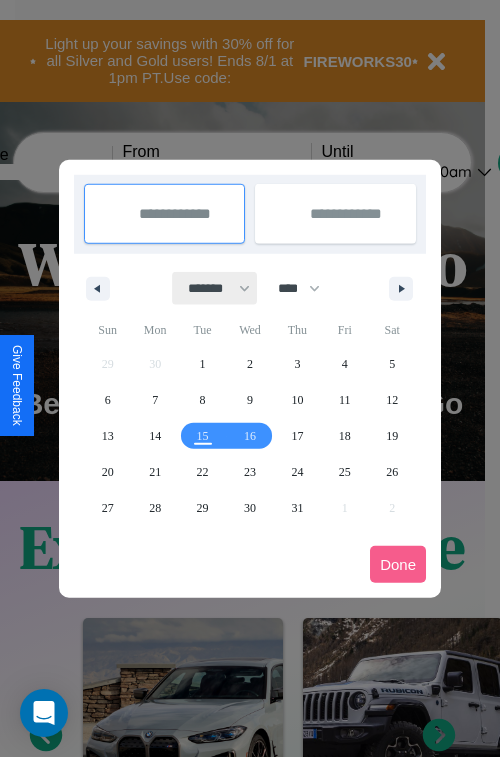 click on "******* ******** ***** ***** *** **** **** ****** ********* ******* ******** ********" at bounding box center (215, 288) 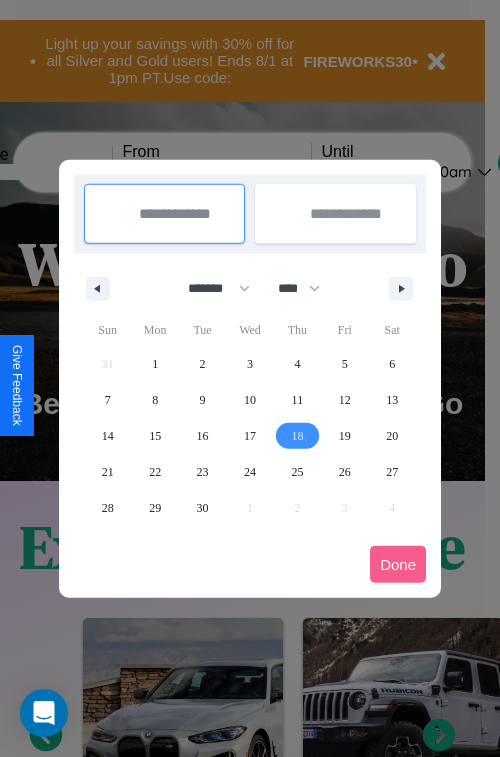 click on "18" at bounding box center (297, 436) 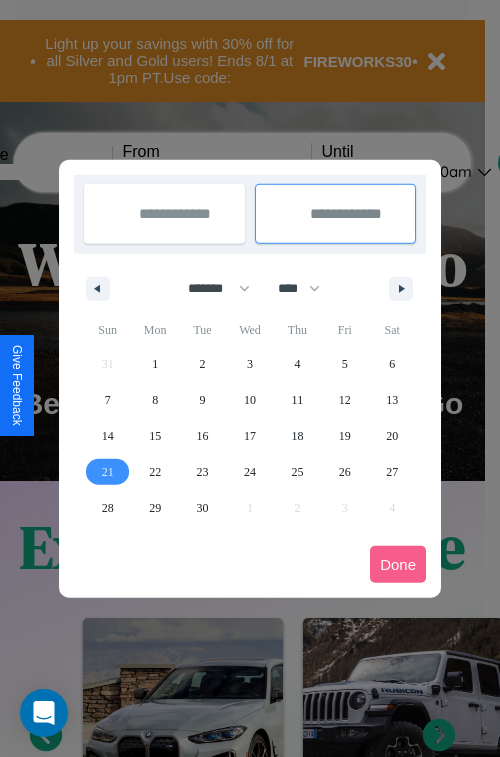 click on "21" at bounding box center [108, 472] 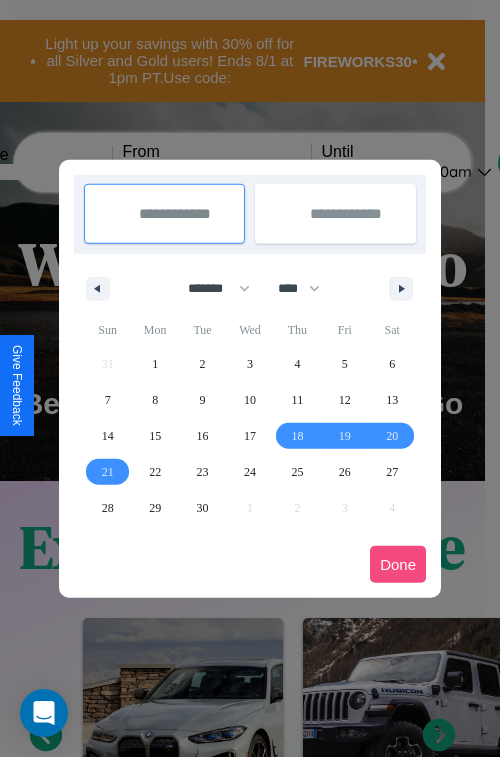 click on "Done" at bounding box center (398, 564) 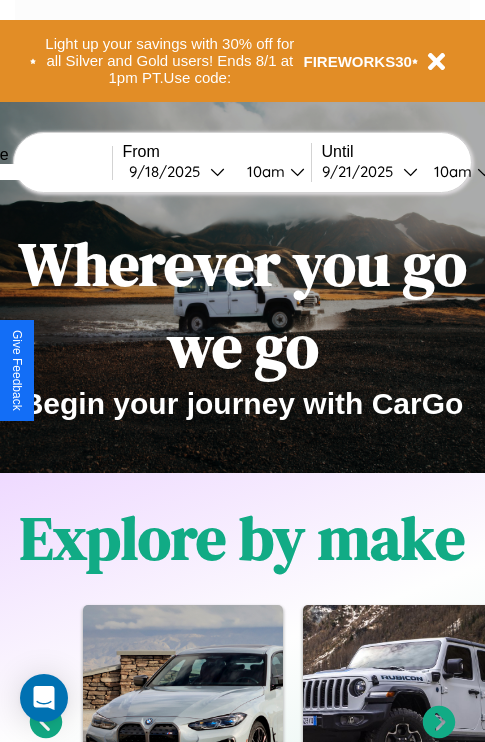 scroll, scrollTop: 0, scrollLeft: 74, axis: horizontal 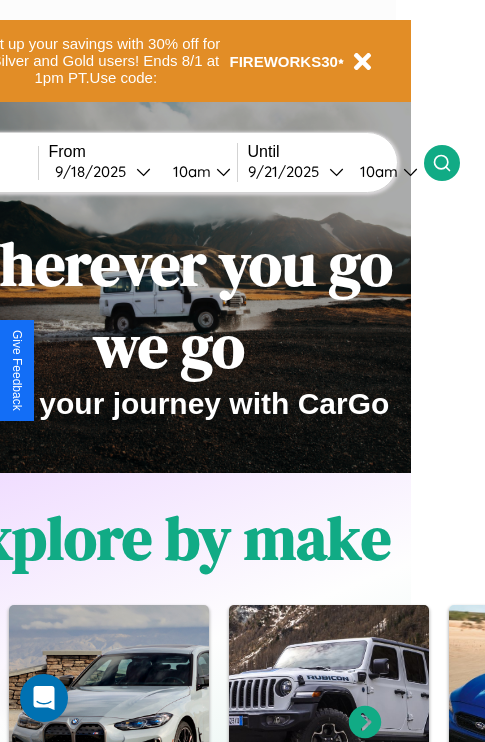 click 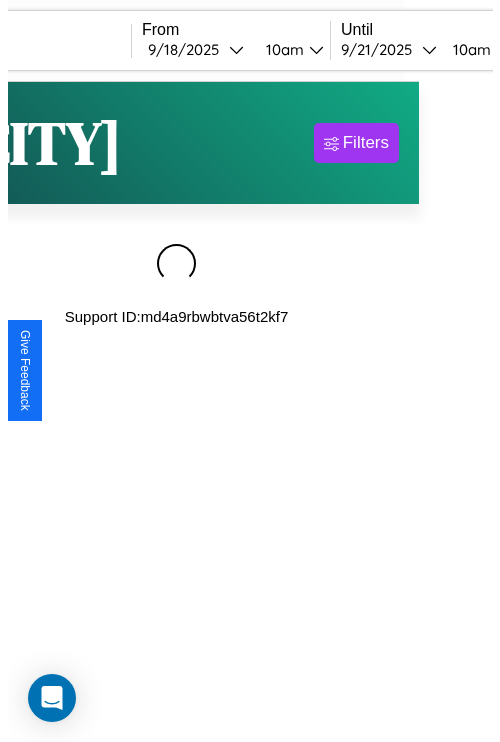 scroll, scrollTop: 0, scrollLeft: 0, axis: both 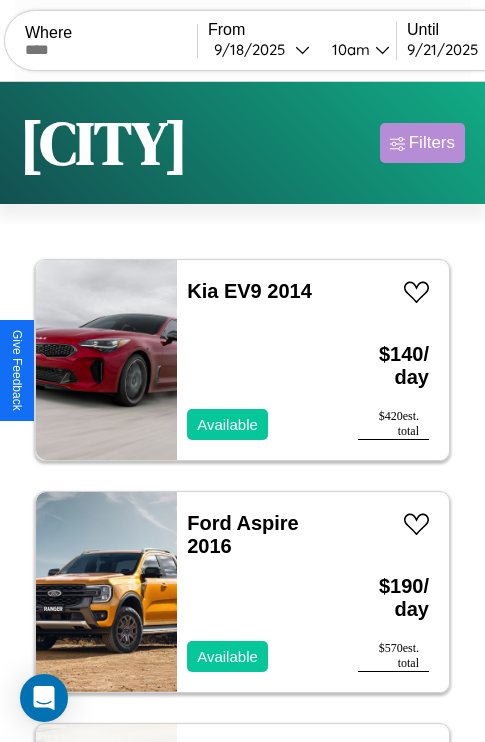click on "Filters" at bounding box center (432, 143) 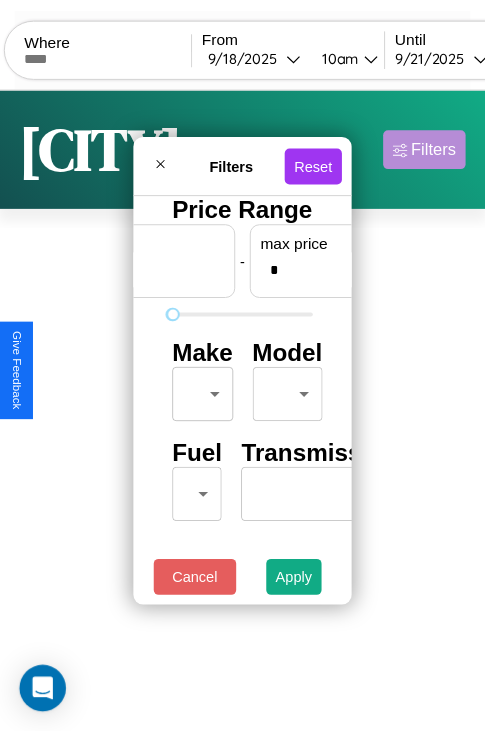 scroll, scrollTop: 0, scrollLeft: 124, axis: horizontal 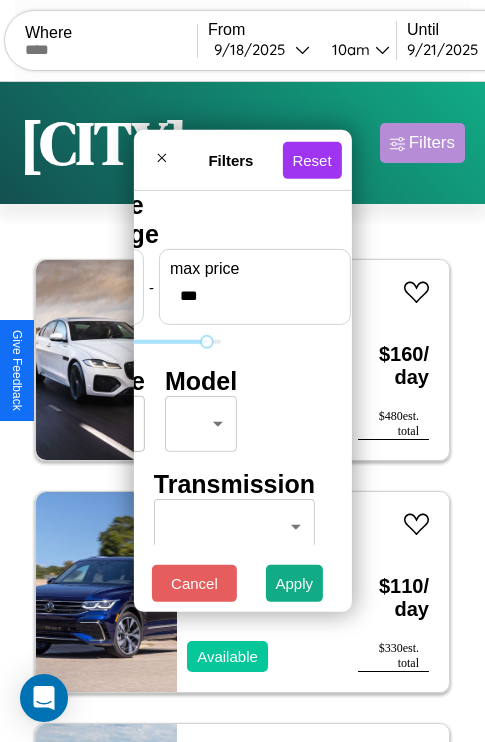 type on "***" 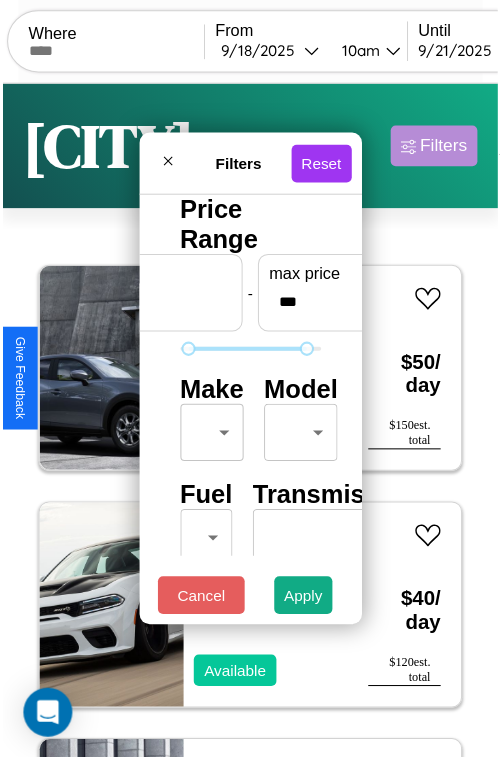 scroll, scrollTop: 59, scrollLeft: 0, axis: vertical 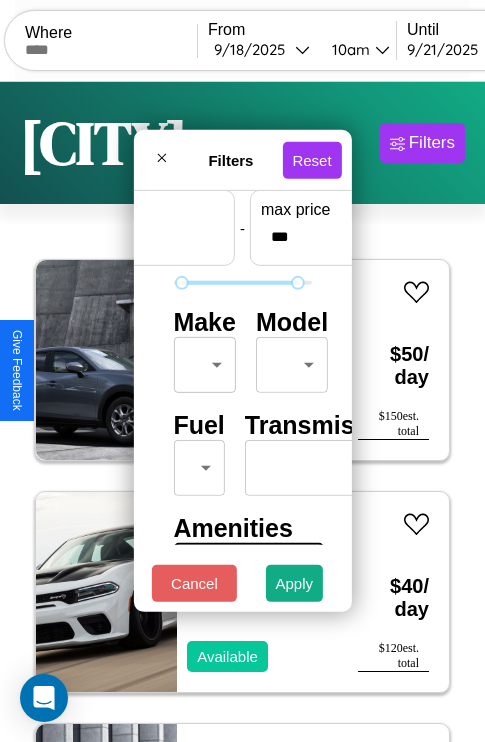 type on "**" 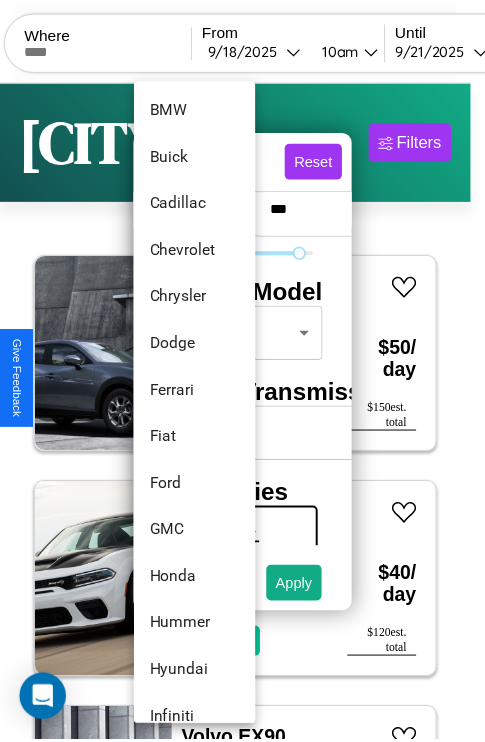 scroll, scrollTop: 374, scrollLeft: 0, axis: vertical 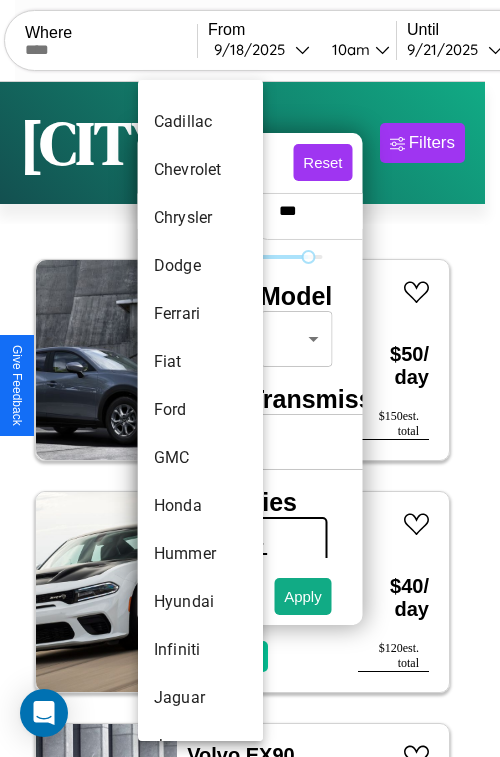 click on "Ford" at bounding box center [200, 410] 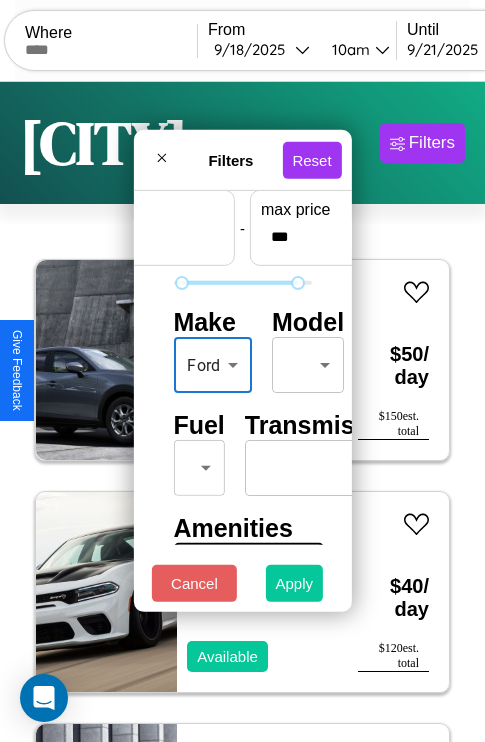 click on "Apply" at bounding box center (295, 583) 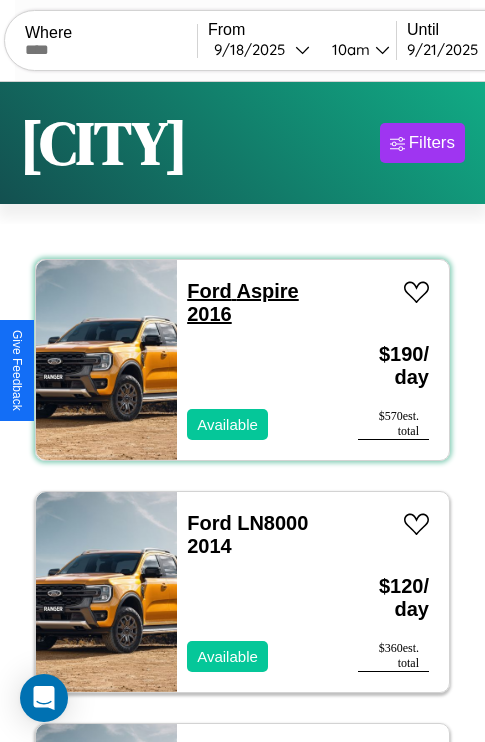 click on "Ford   Aspire   2016" at bounding box center (243, 302) 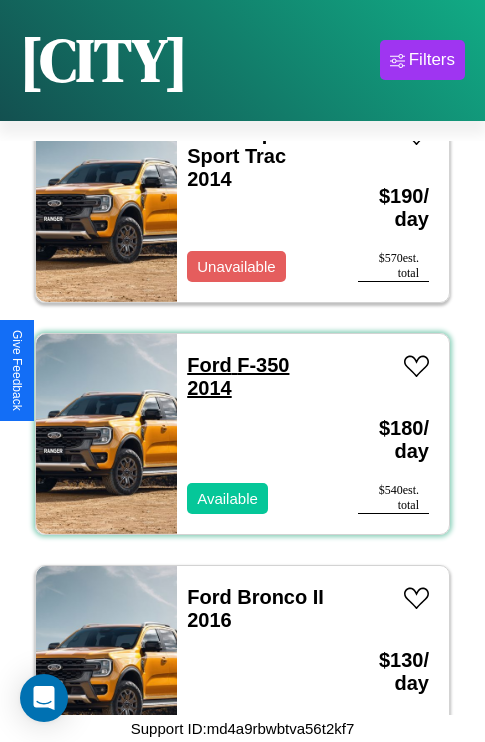 click on "Ford   F-350   2014" at bounding box center (238, 376) 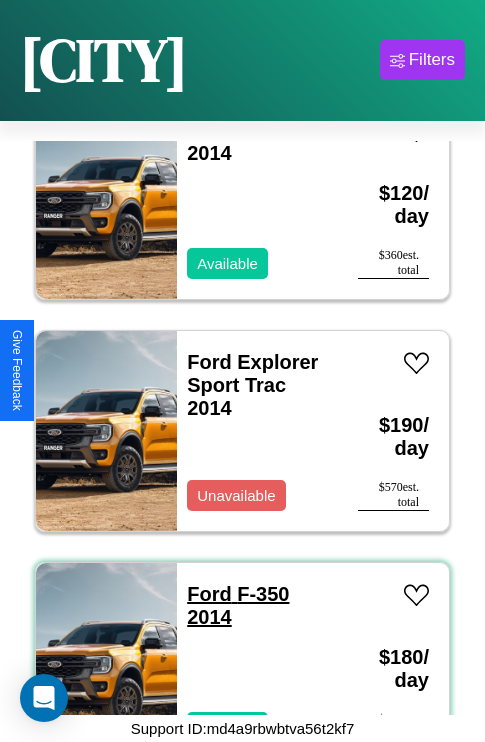 scroll, scrollTop: 307, scrollLeft: 0, axis: vertical 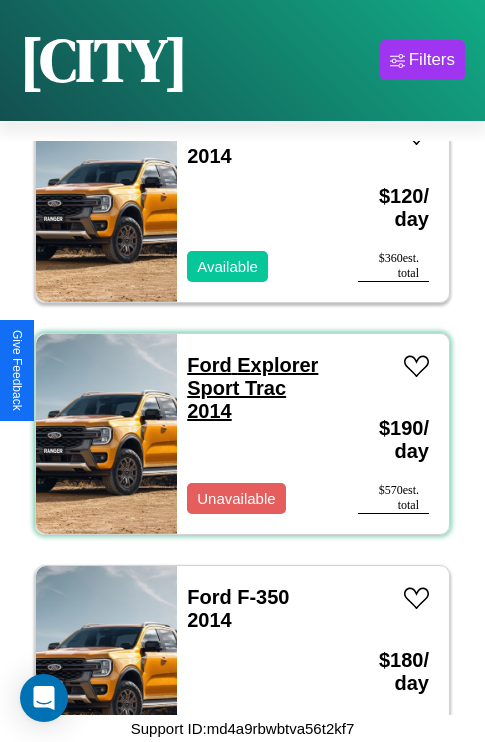 click on "Ford   Explorer Sport Trac   2014" at bounding box center (252, 388) 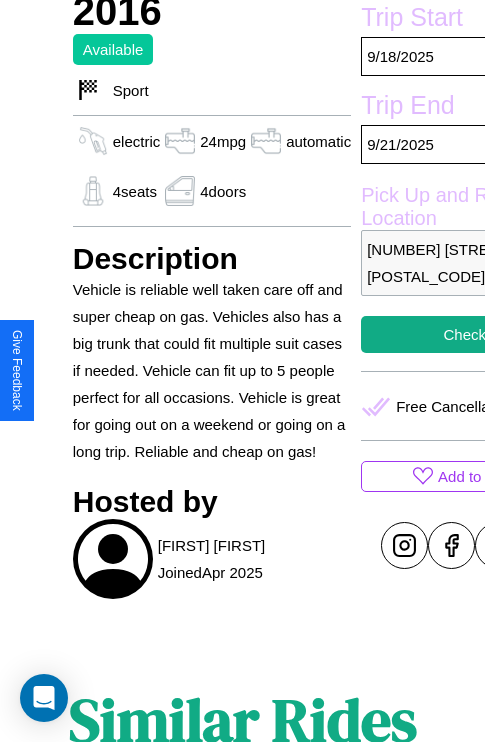 scroll, scrollTop: 497, scrollLeft: 96, axis: both 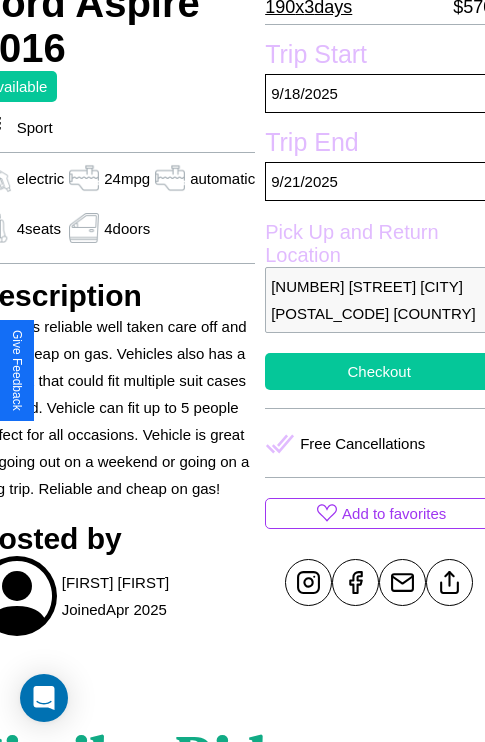 click on "Checkout" at bounding box center [379, 371] 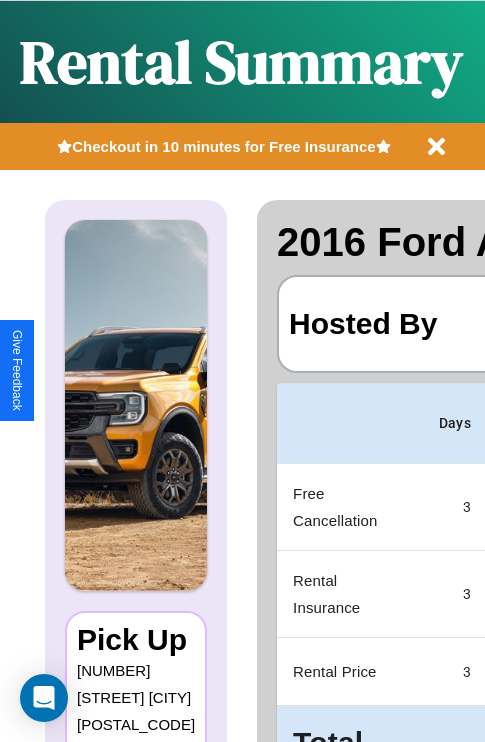 scroll, scrollTop: 0, scrollLeft: 387, axis: horizontal 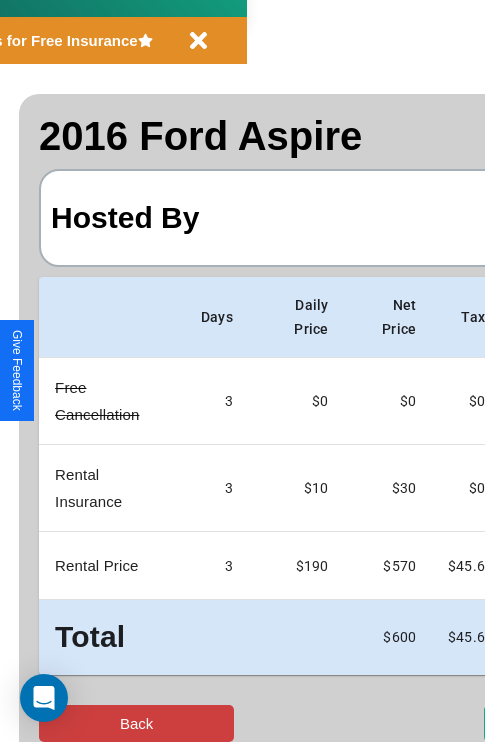 click on "Back" at bounding box center (136, 723) 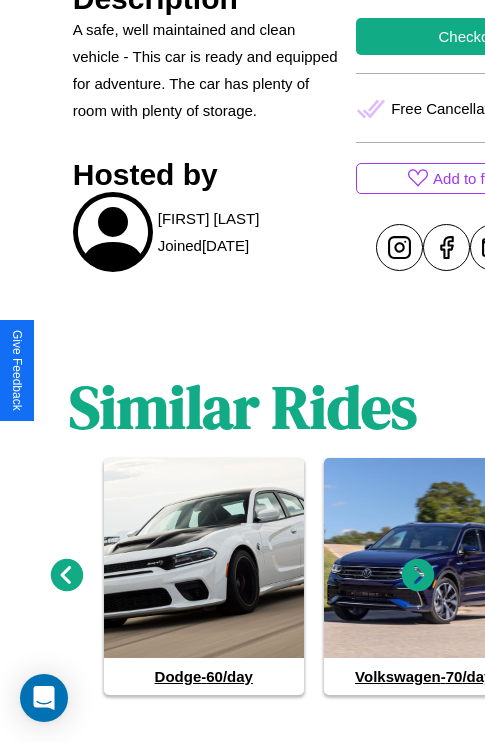 scroll, scrollTop: 852, scrollLeft: 0, axis: vertical 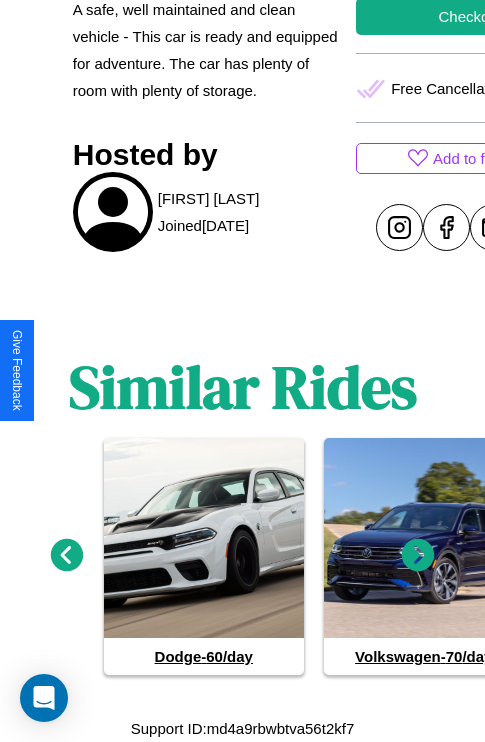 click 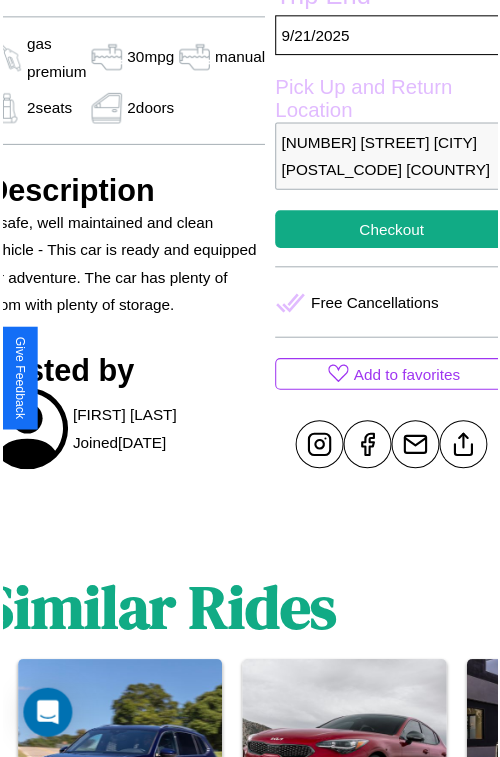 scroll, scrollTop: 639, scrollLeft: 91, axis: both 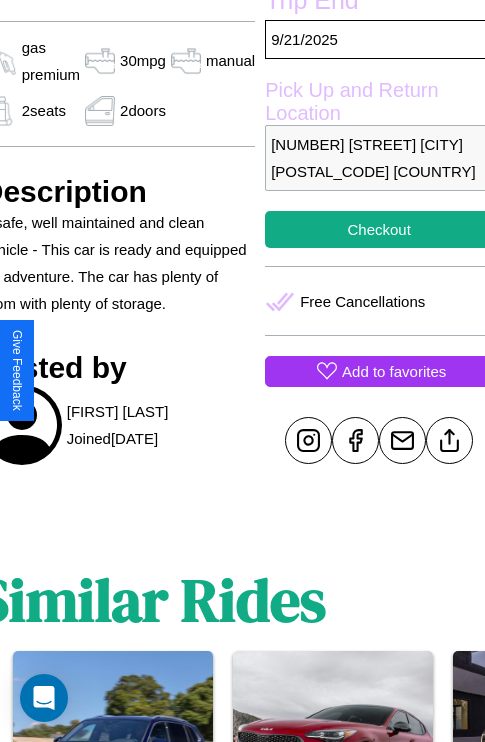 click on "Add to favorites" at bounding box center [394, 371] 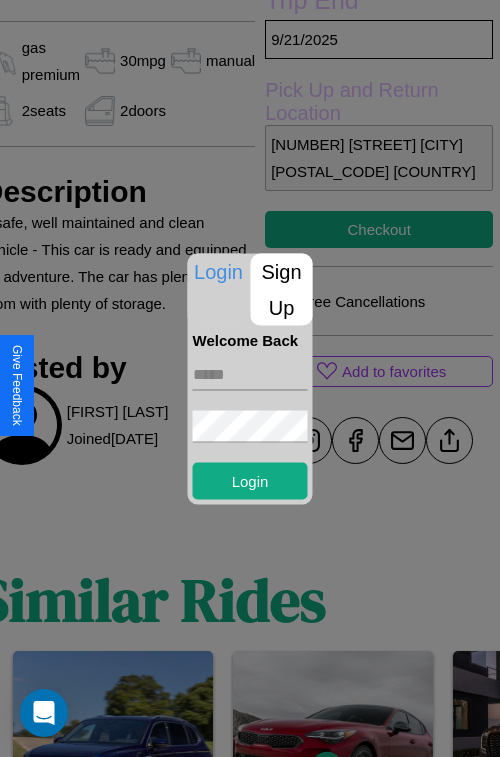 click on "Sign Up" at bounding box center [282, 289] 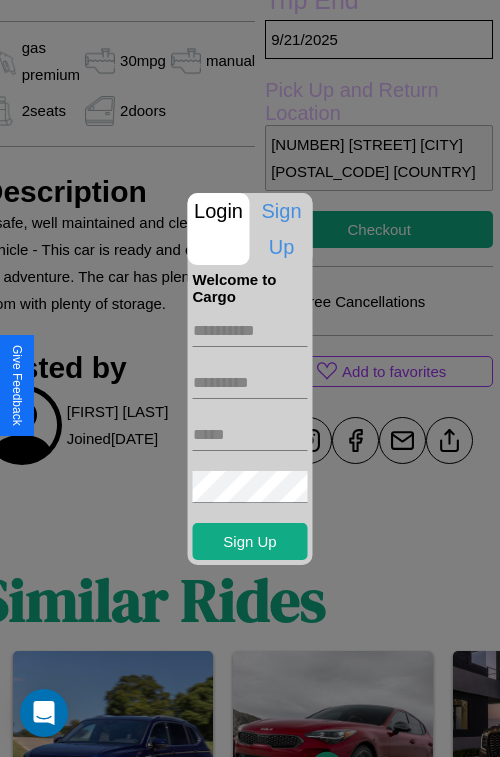 click at bounding box center (250, 331) 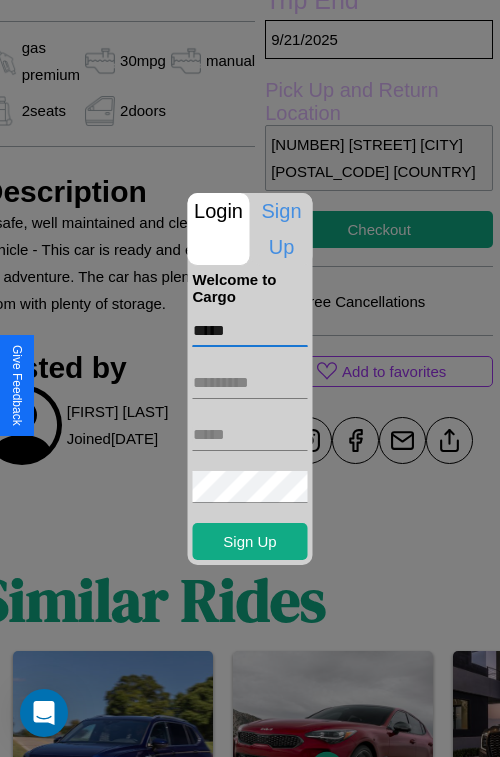 type on "*****" 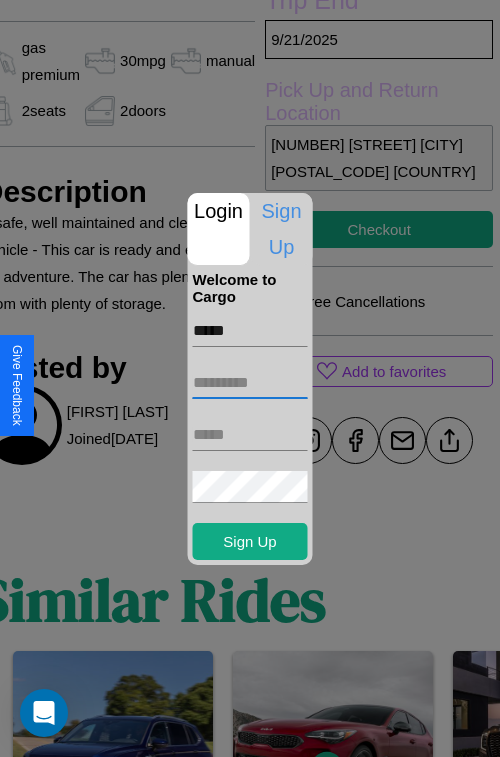 click at bounding box center (250, 383) 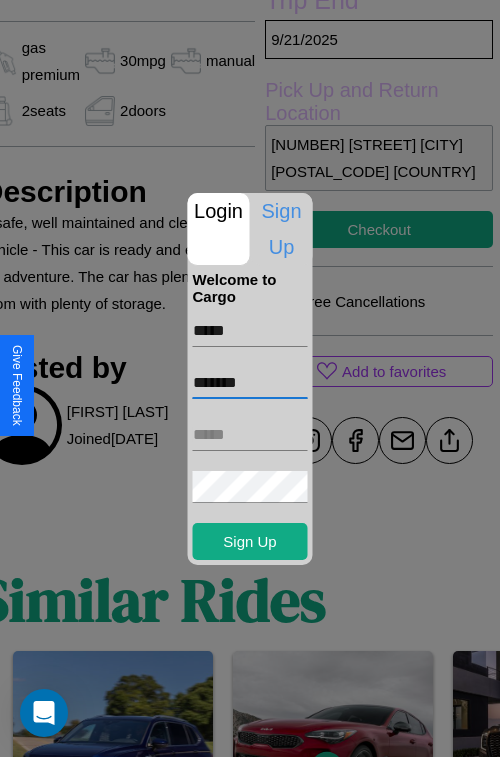 type on "*******" 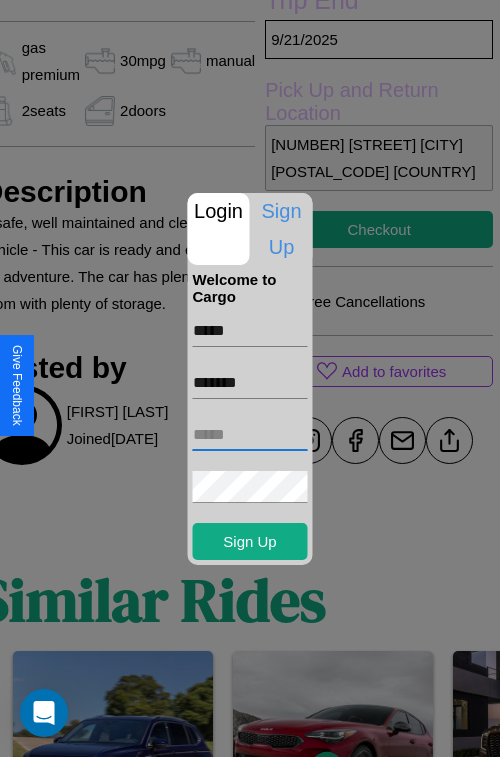 click at bounding box center (250, 435) 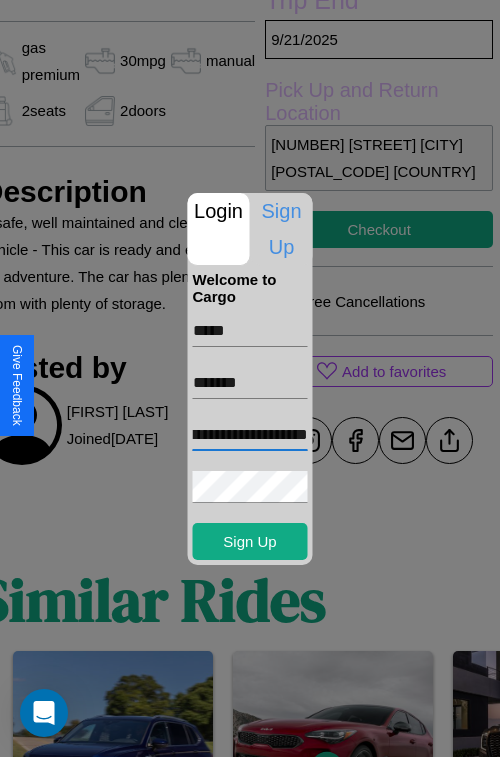 scroll, scrollTop: 0, scrollLeft: 59, axis: horizontal 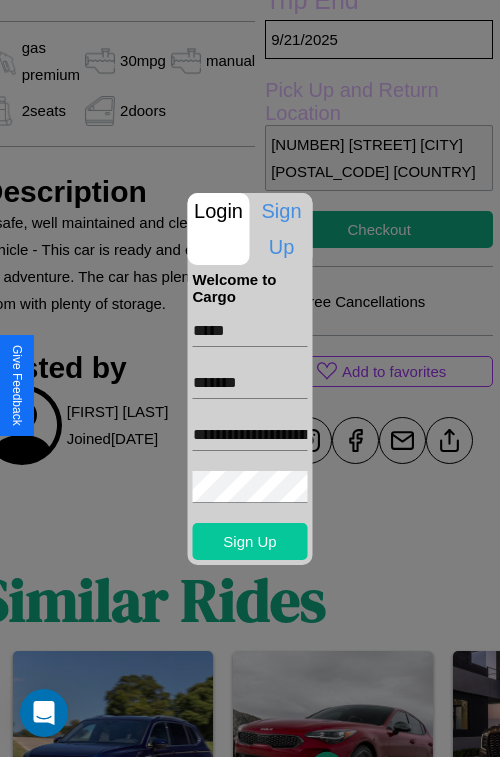 click on "Sign Up" at bounding box center (250, 541) 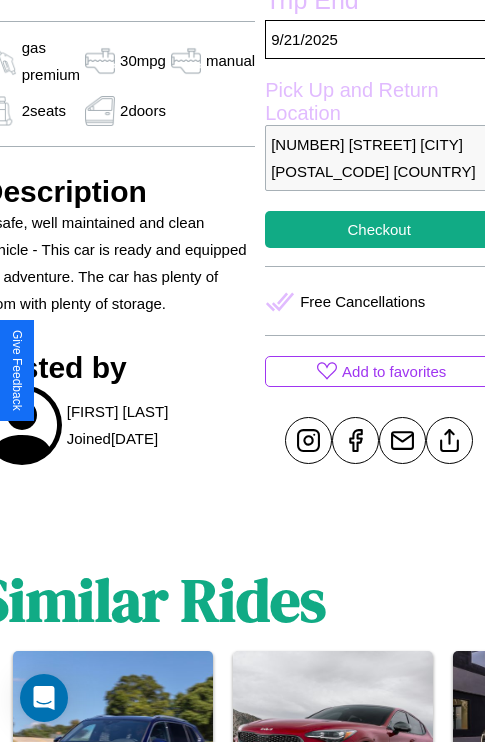 scroll, scrollTop: 639, scrollLeft: 91, axis: both 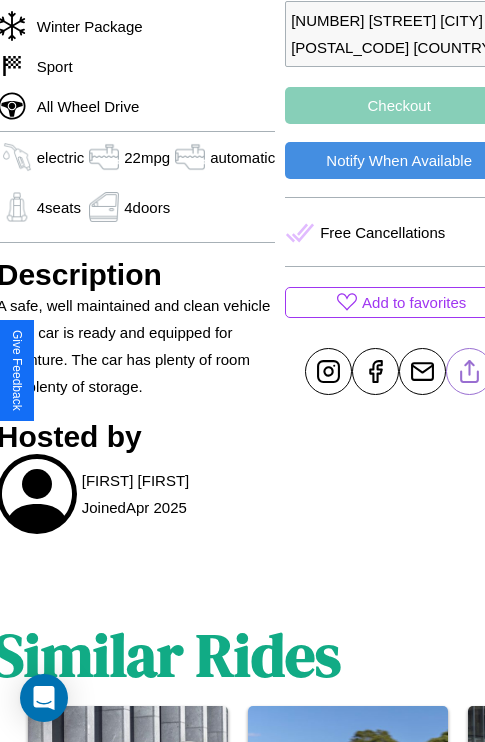 click 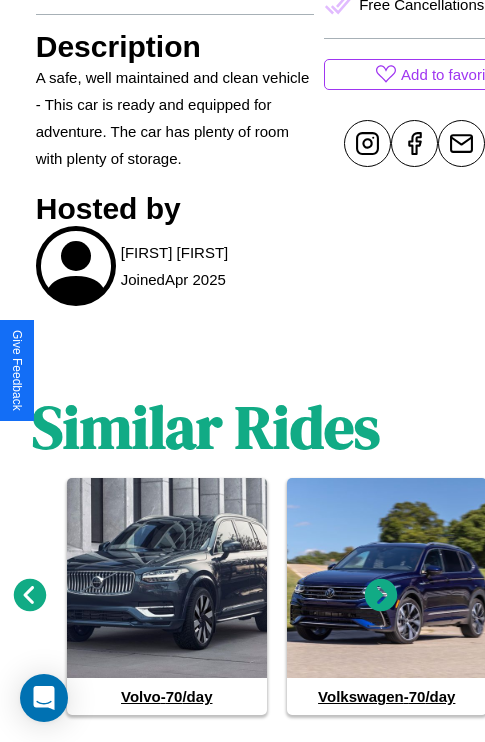 scroll, scrollTop: 1031, scrollLeft: 30, axis: both 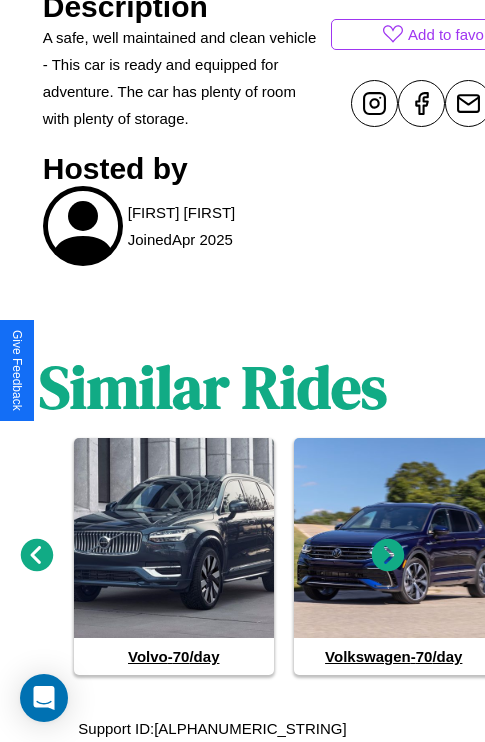 click 